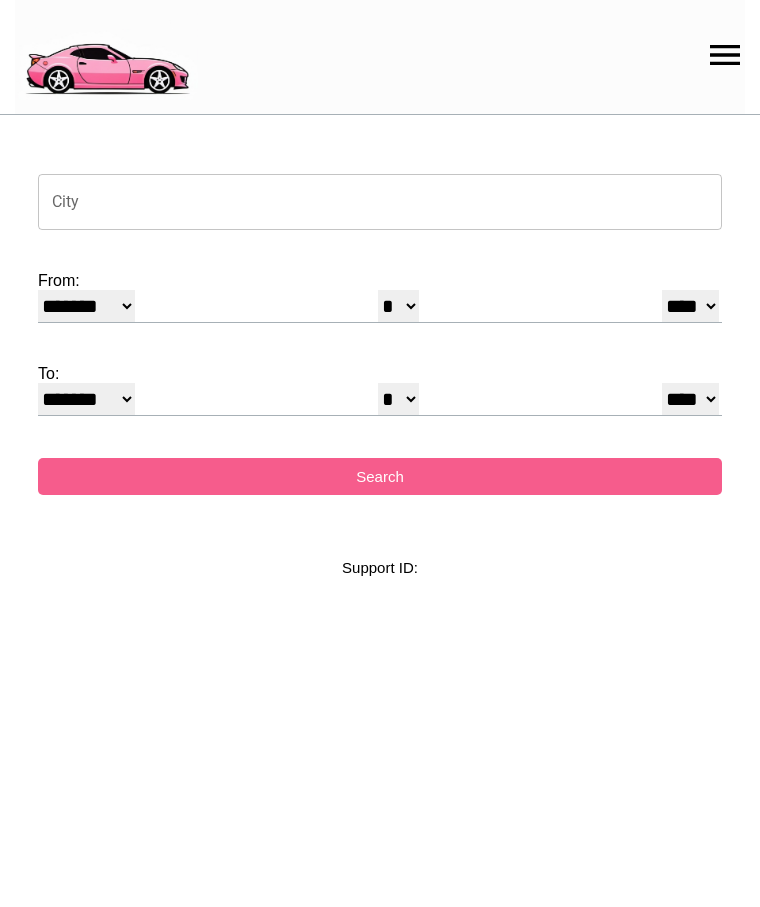 select on "*" 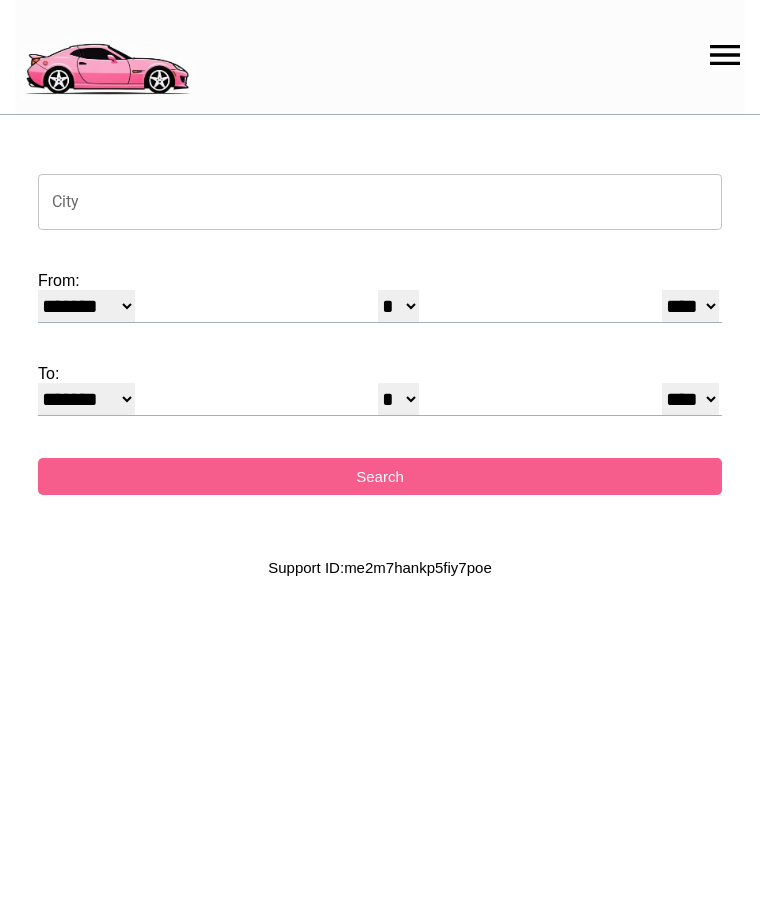 scroll, scrollTop: 0, scrollLeft: 0, axis: both 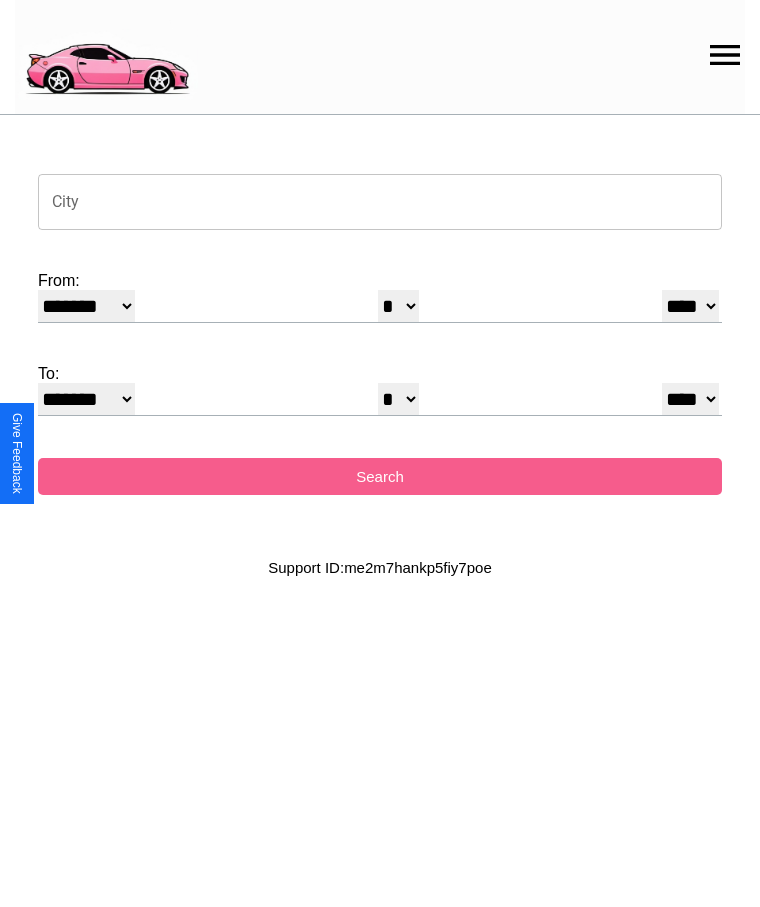 click on "City" at bounding box center [380, 202] 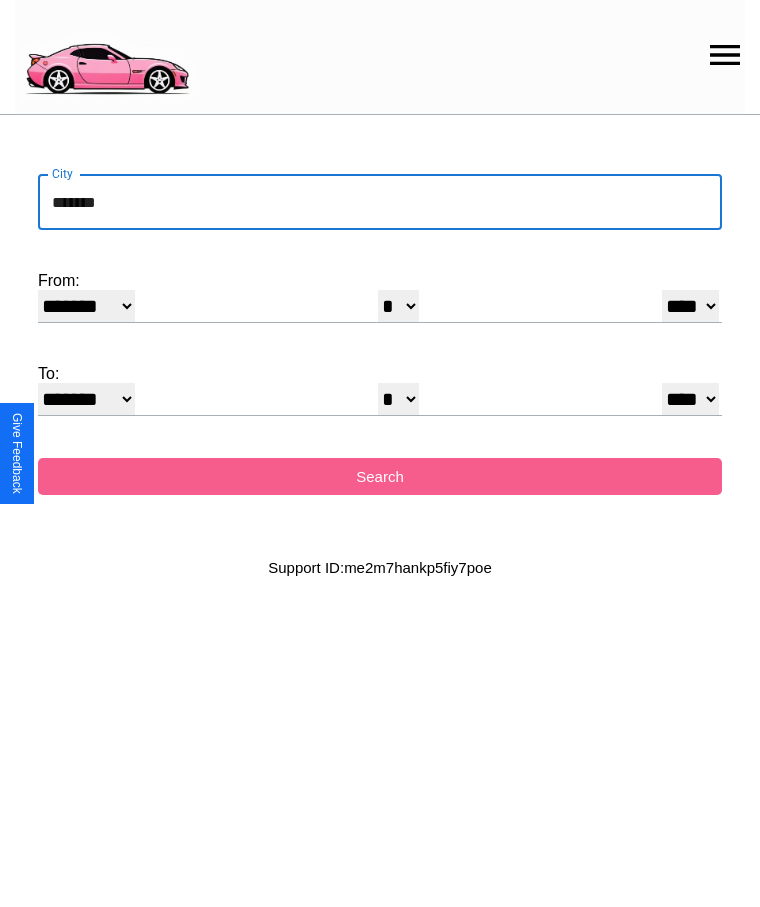 type on "*******" 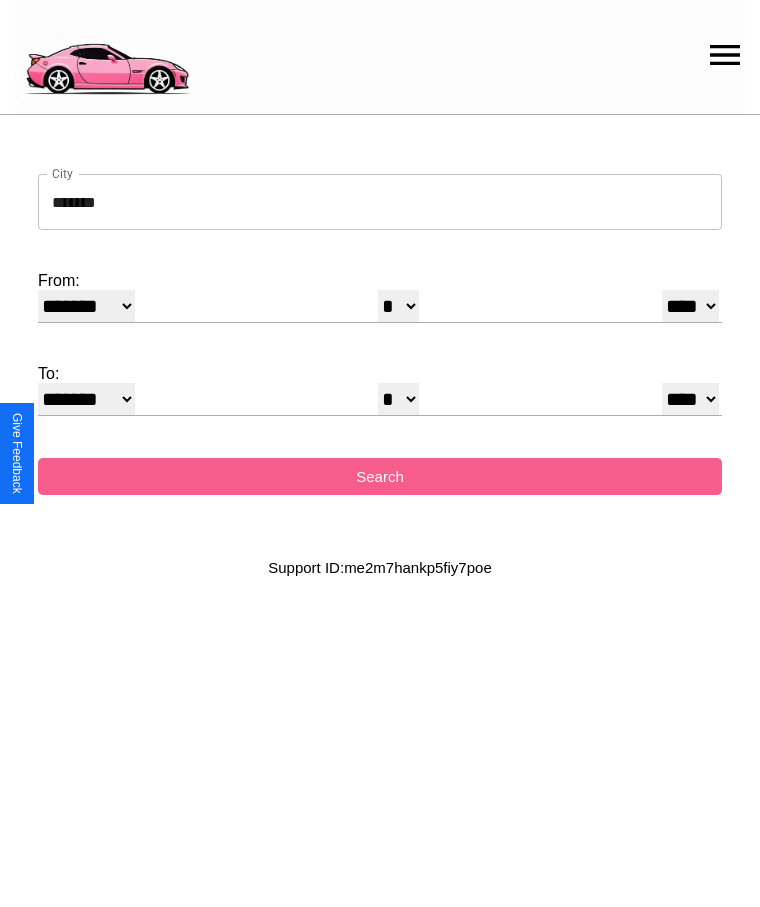 select on "*" 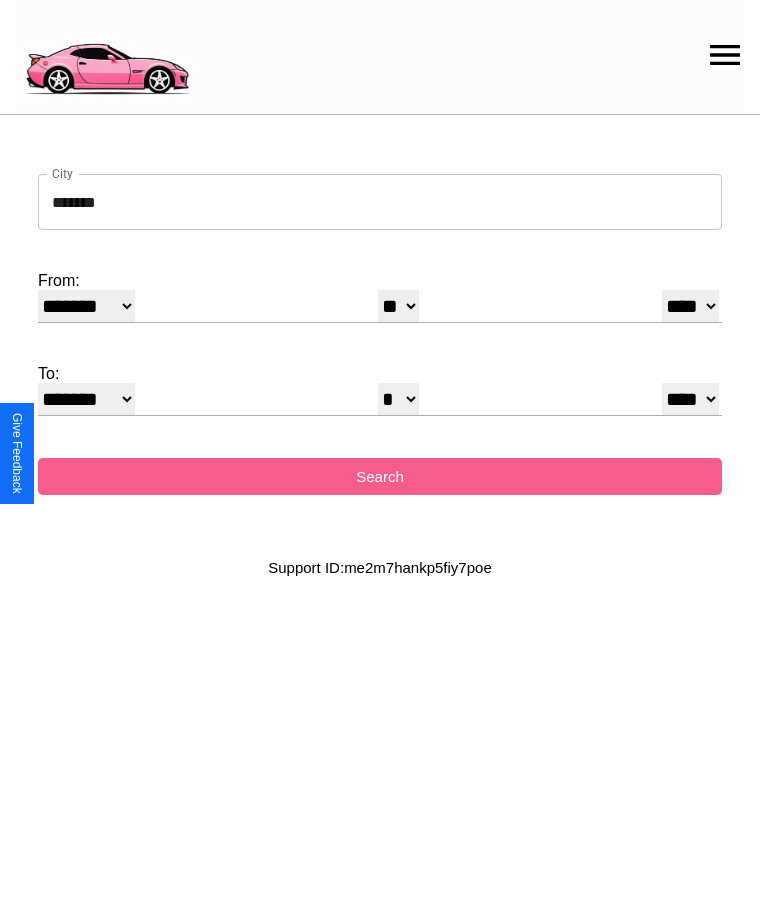select on "**" 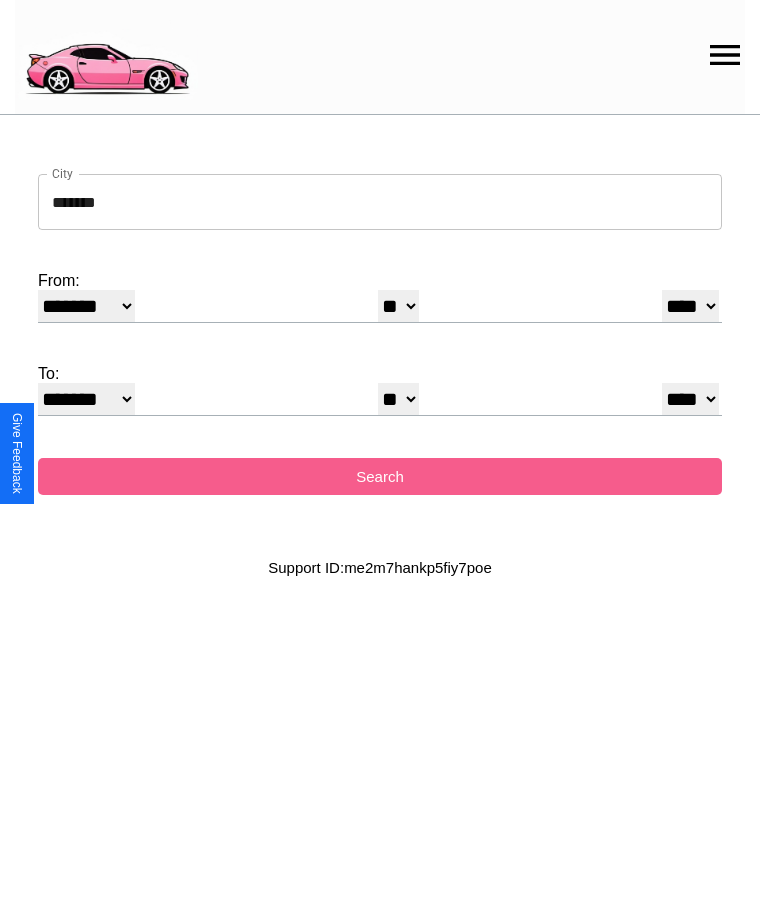 click on "******* ******** ***** ***** *** **** **** ****** ********* ******* ******** ********" at bounding box center [86, 399] 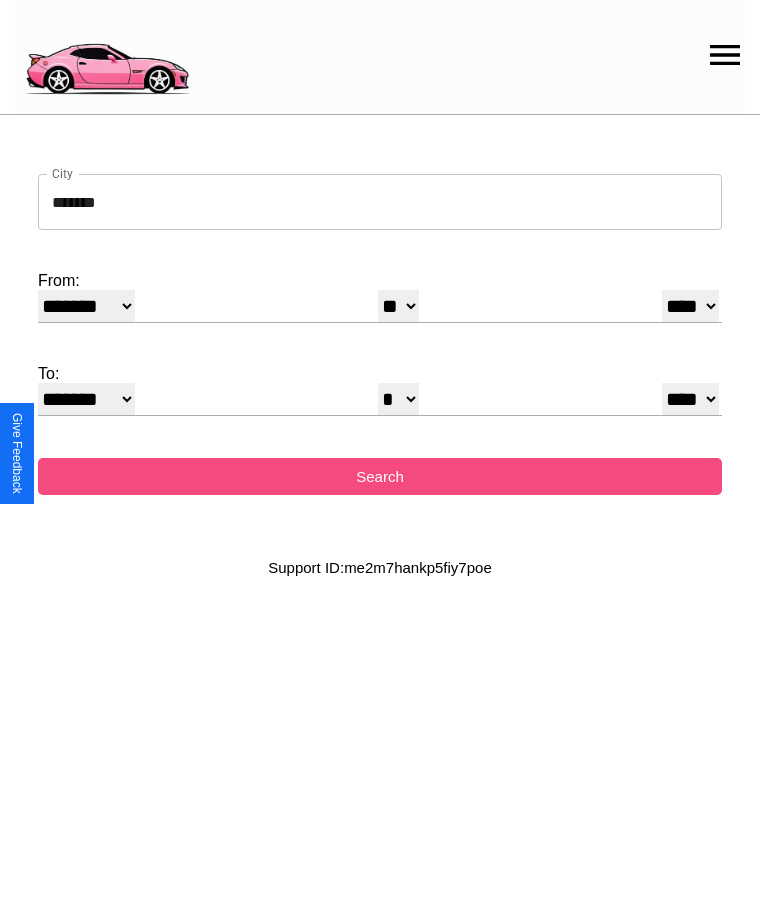 click on "Search" at bounding box center [380, 476] 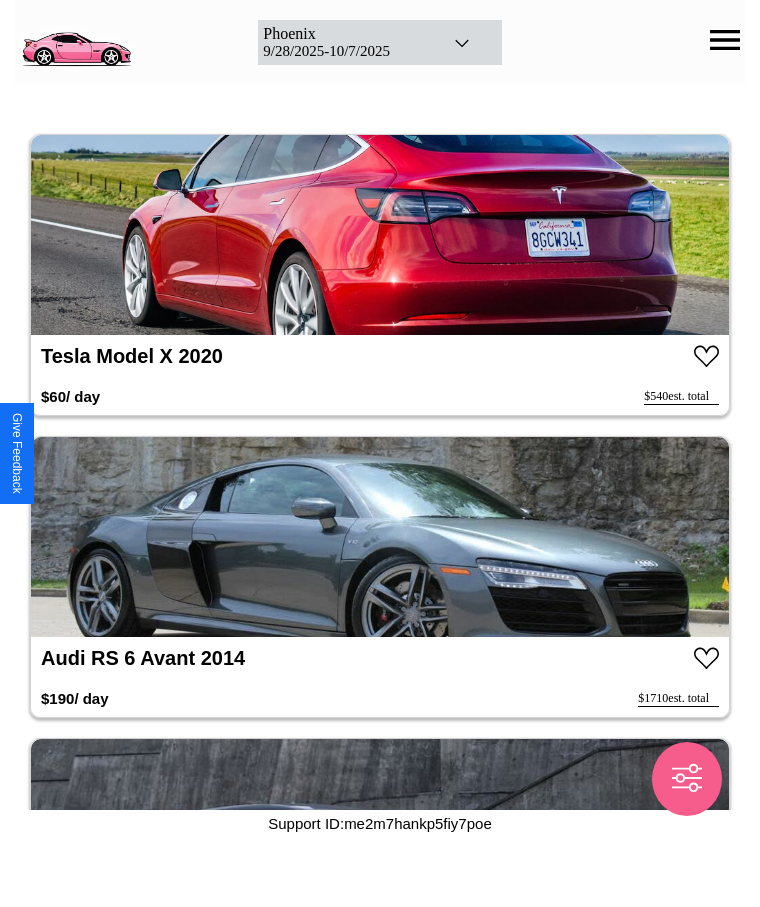 click 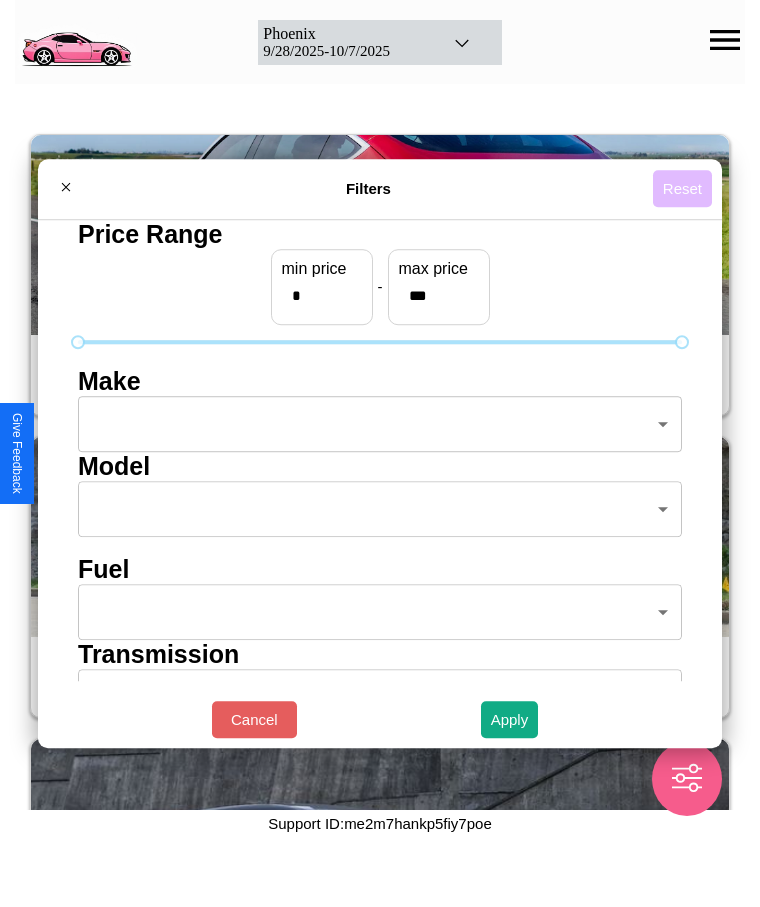 click on "Reset" at bounding box center [682, 188] 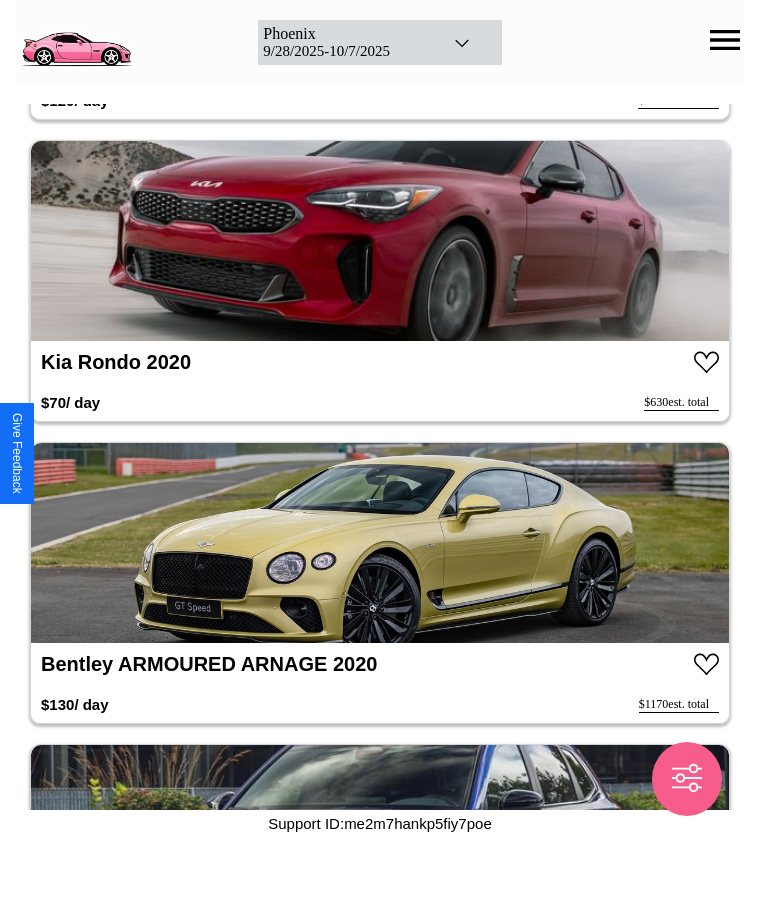 scroll, scrollTop: 16730, scrollLeft: 0, axis: vertical 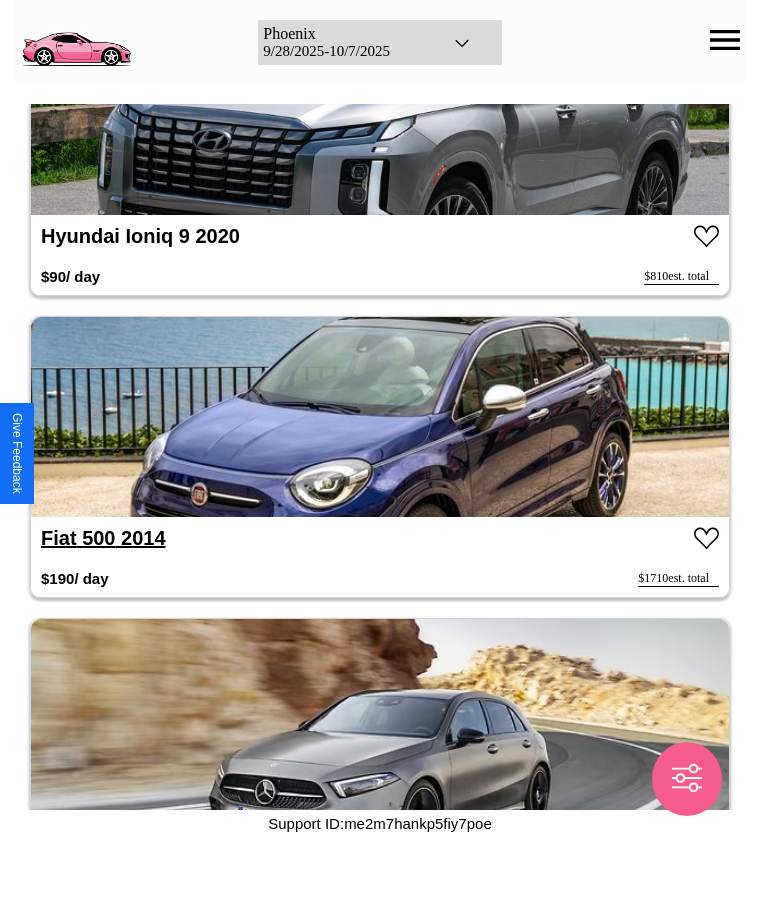 click on "Fiat   500   2014" at bounding box center (103, 538) 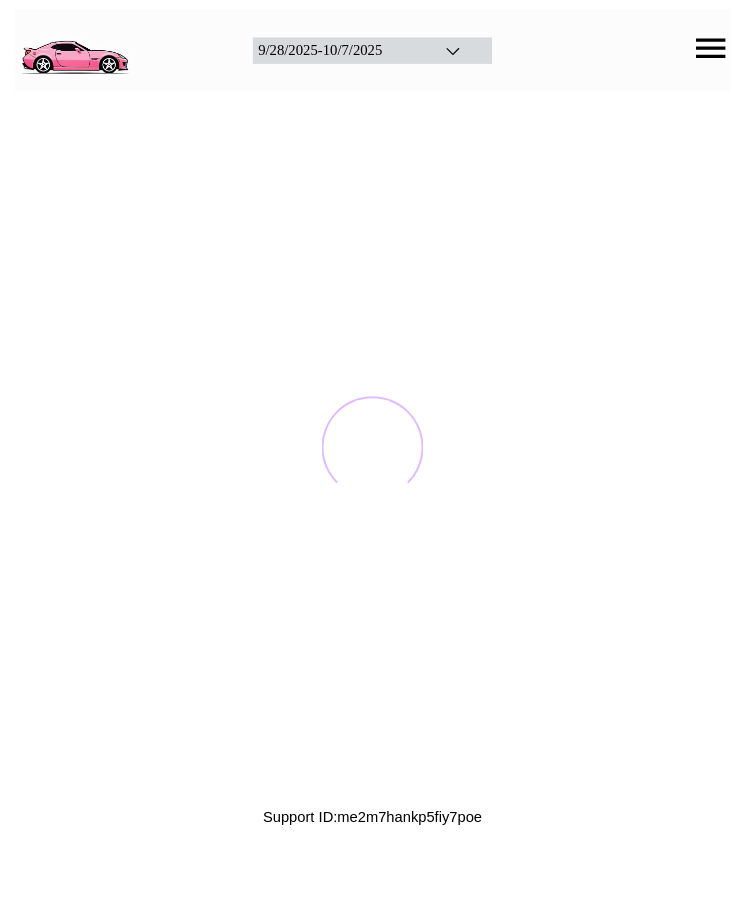 scroll, scrollTop: 0, scrollLeft: 0, axis: both 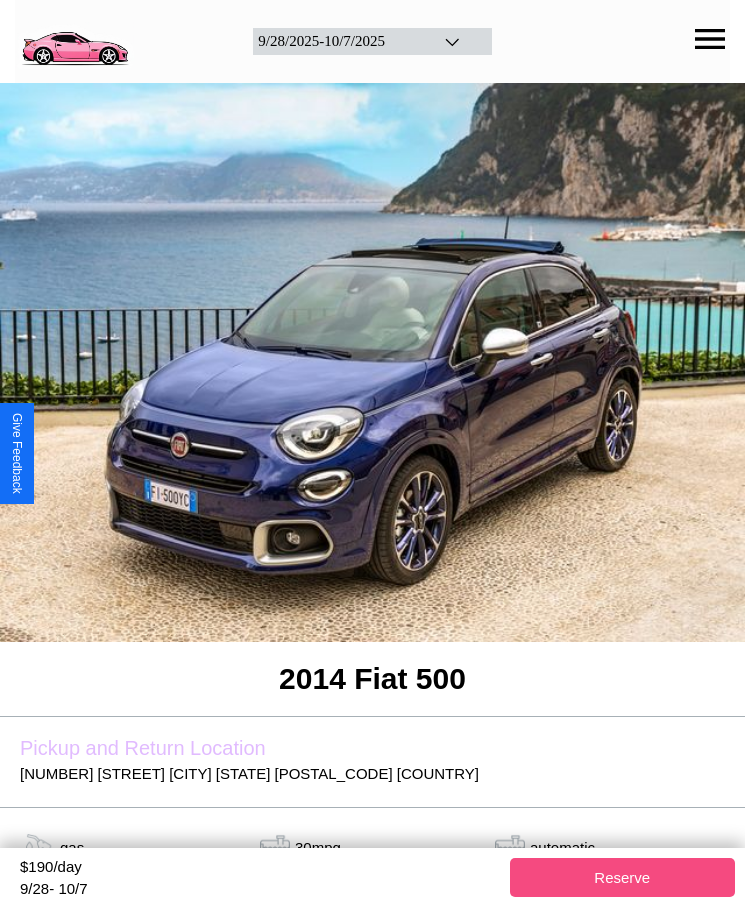 click on "Reserve" at bounding box center (623, 877) 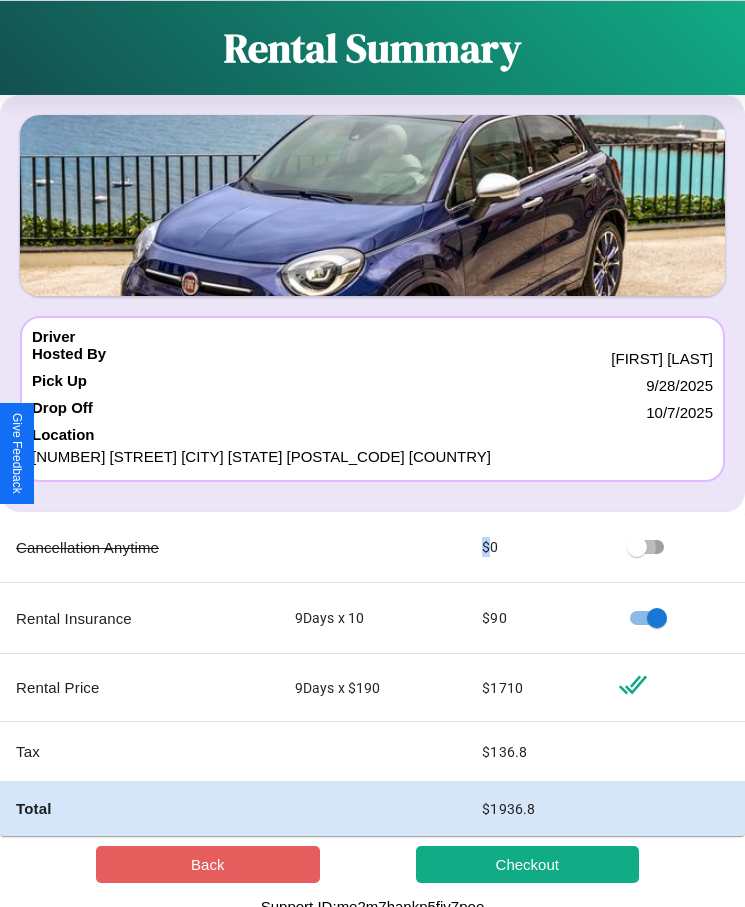 scroll, scrollTop: 13, scrollLeft: 0, axis: vertical 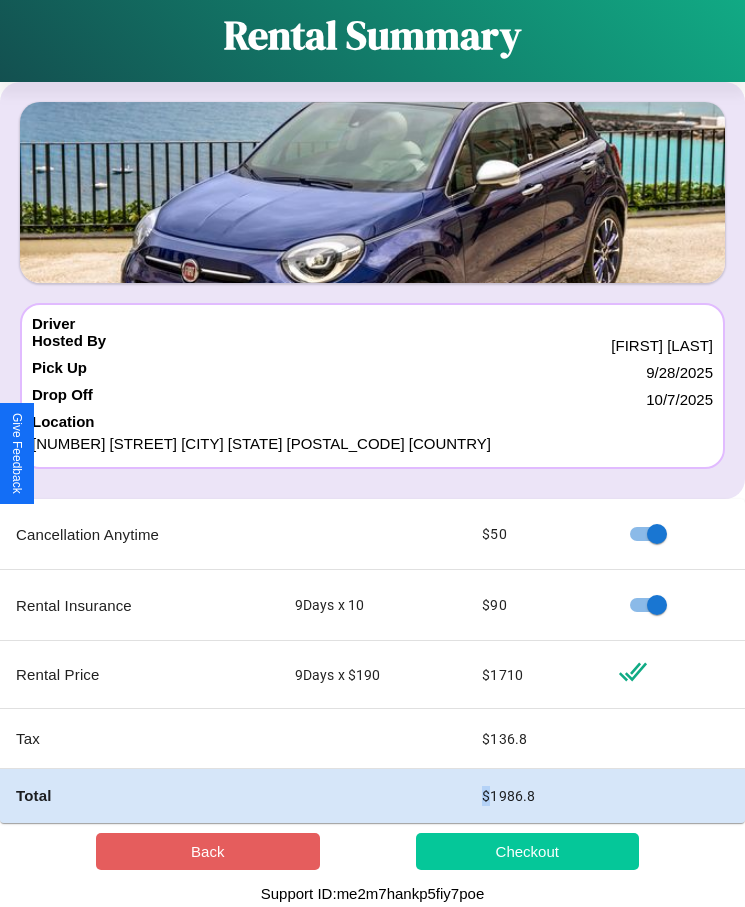 click on "Checkout" at bounding box center (528, 851) 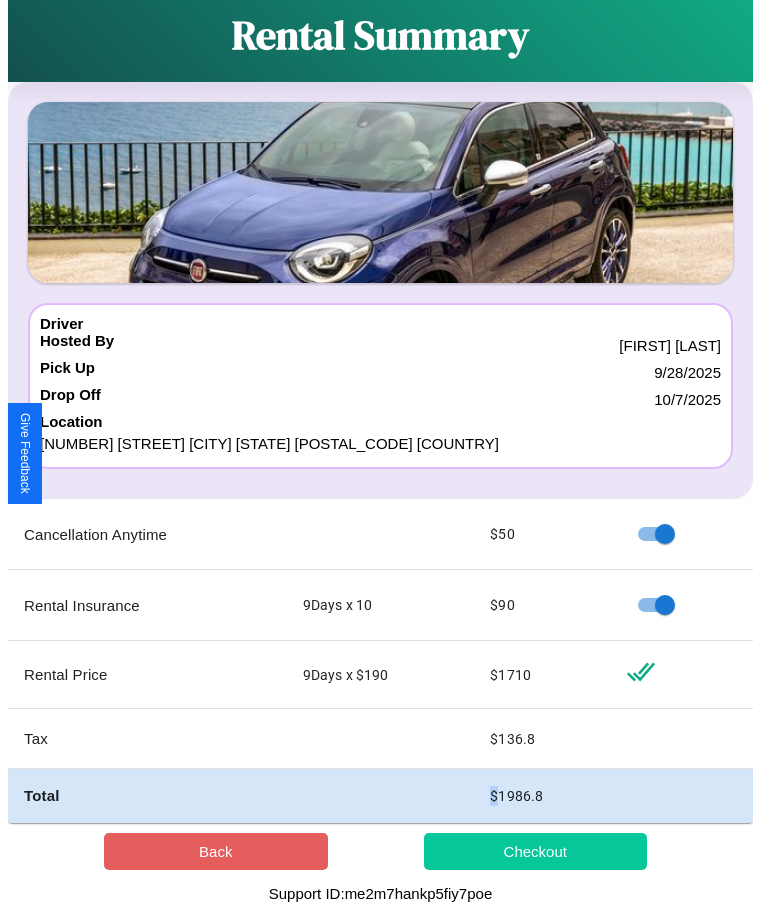 scroll, scrollTop: 0, scrollLeft: 0, axis: both 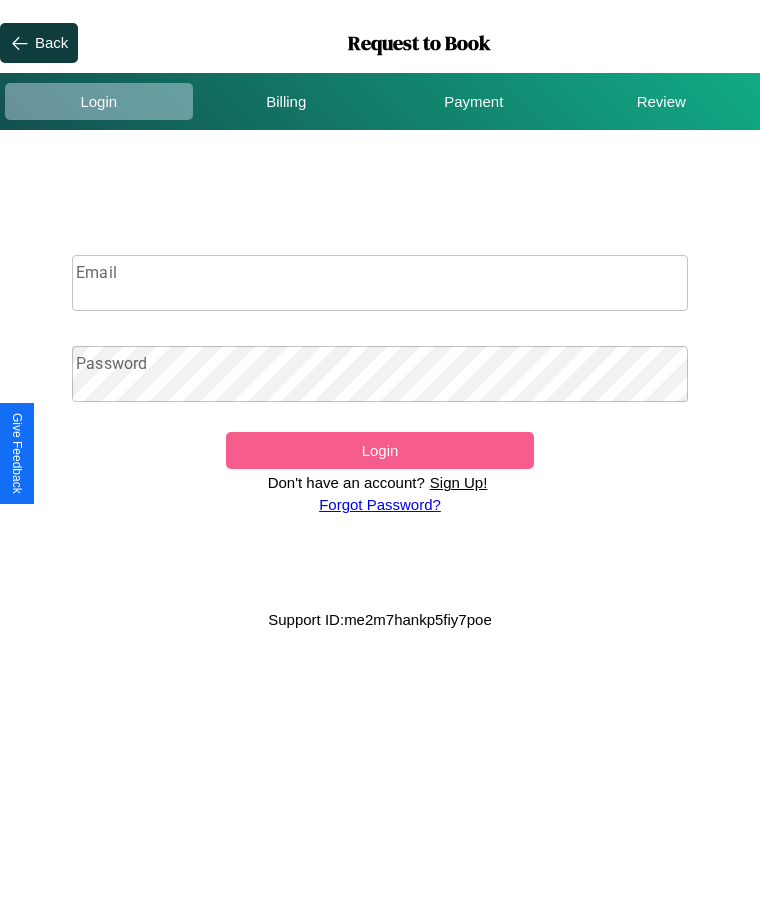 click on "Sign Up!" at bounding box center [459, 482] 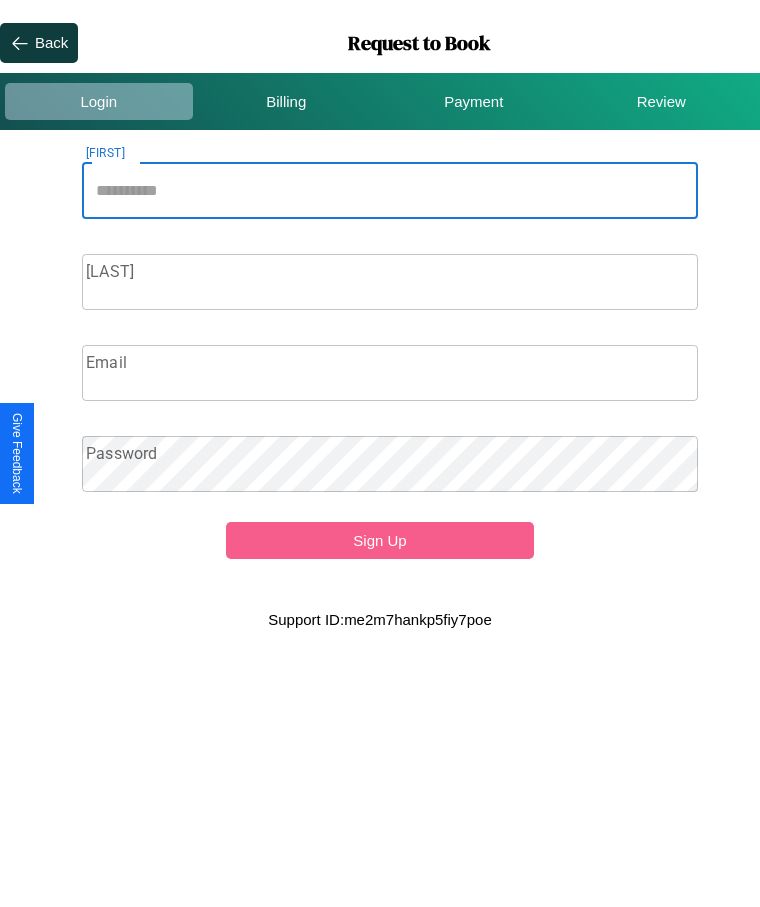 click on "[FIRST]" at bounding box center [390, 191] 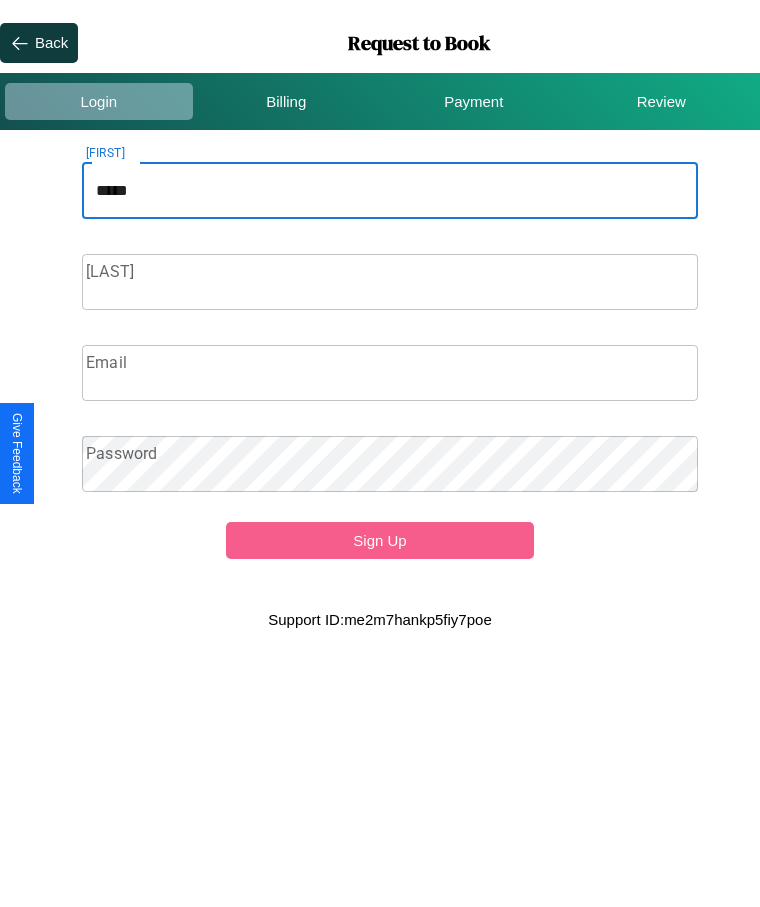 type on "*****" 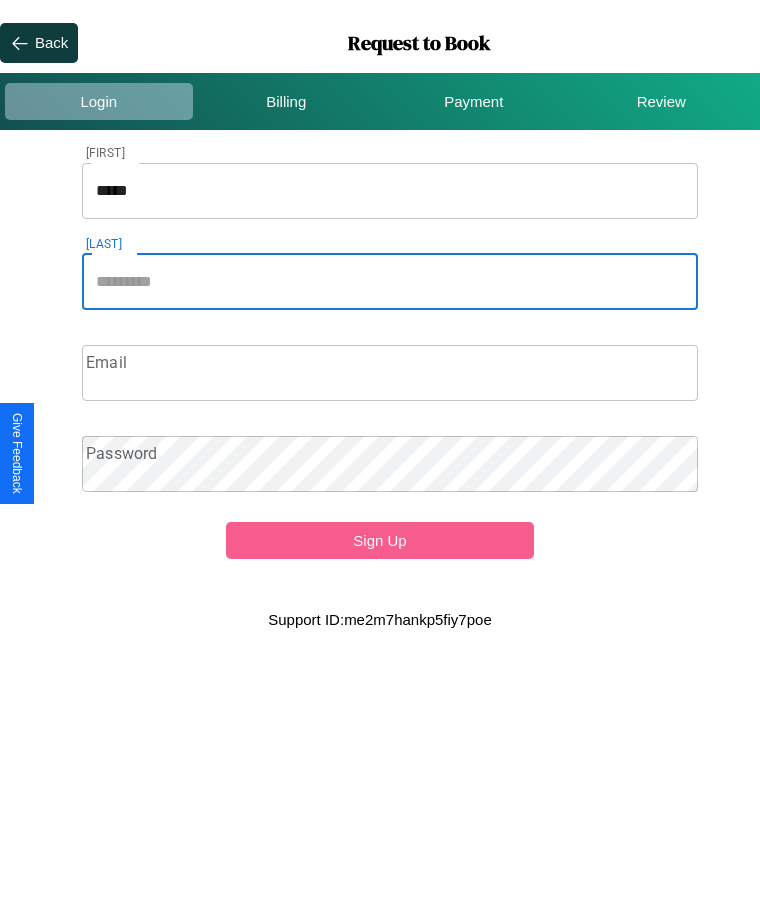 click on "[LAST]" at bounding box center (390, 282) 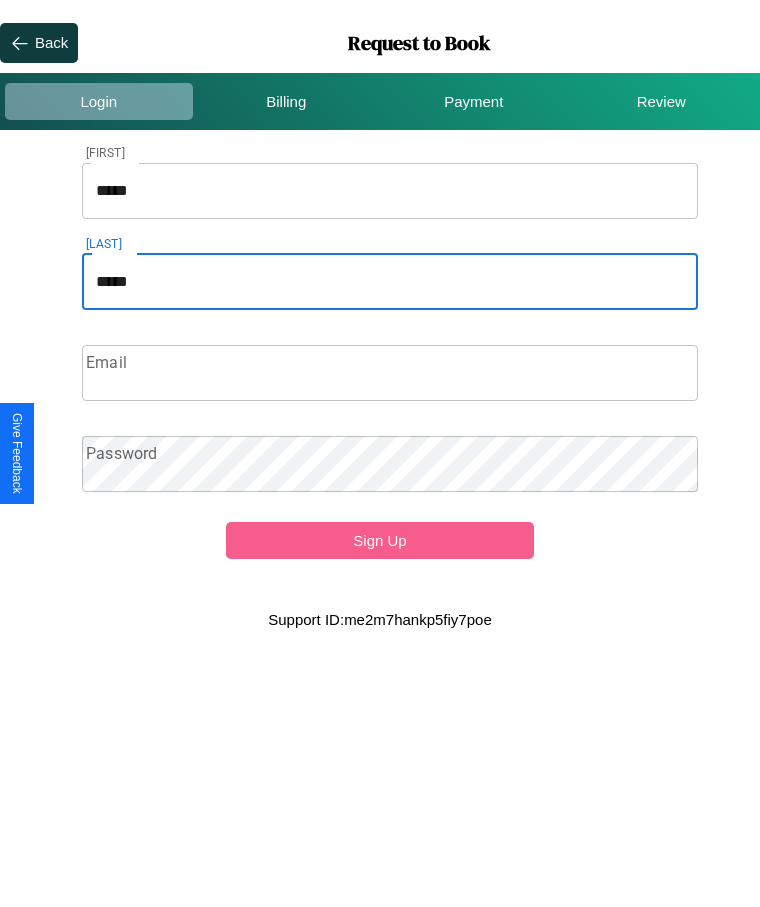 type on "*****" 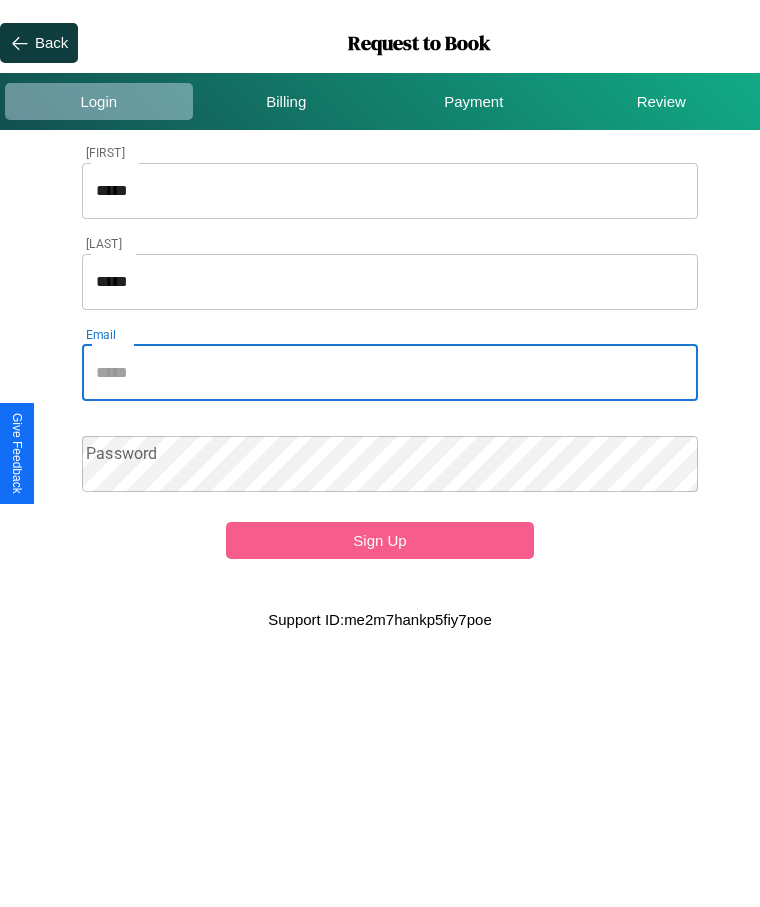 click on "Email" at bounding box center (390, 373) 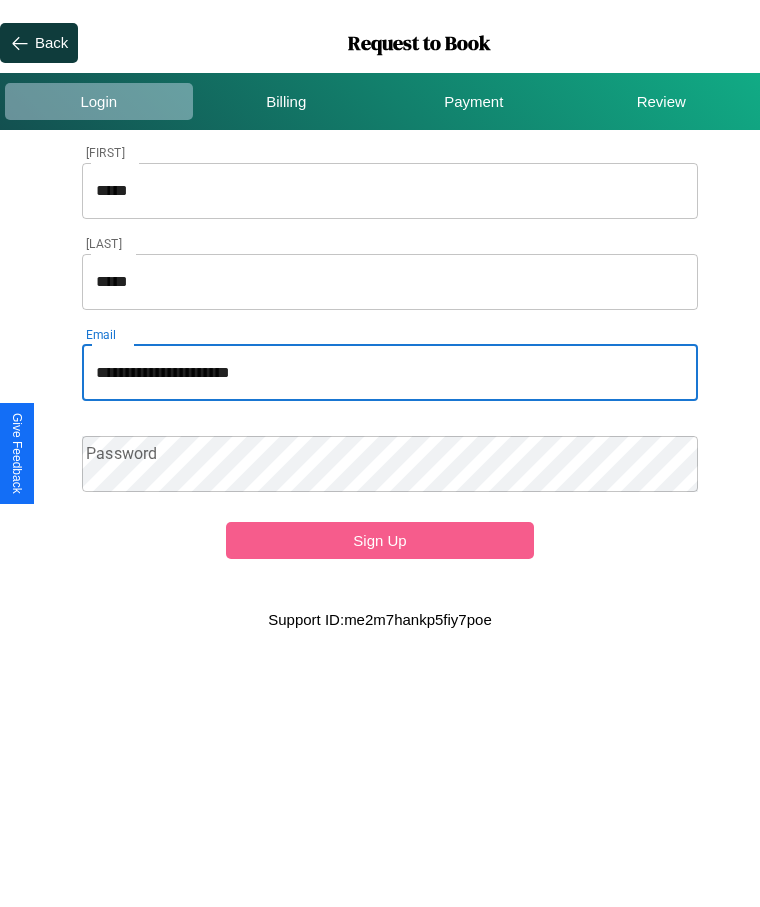 type on "**********" 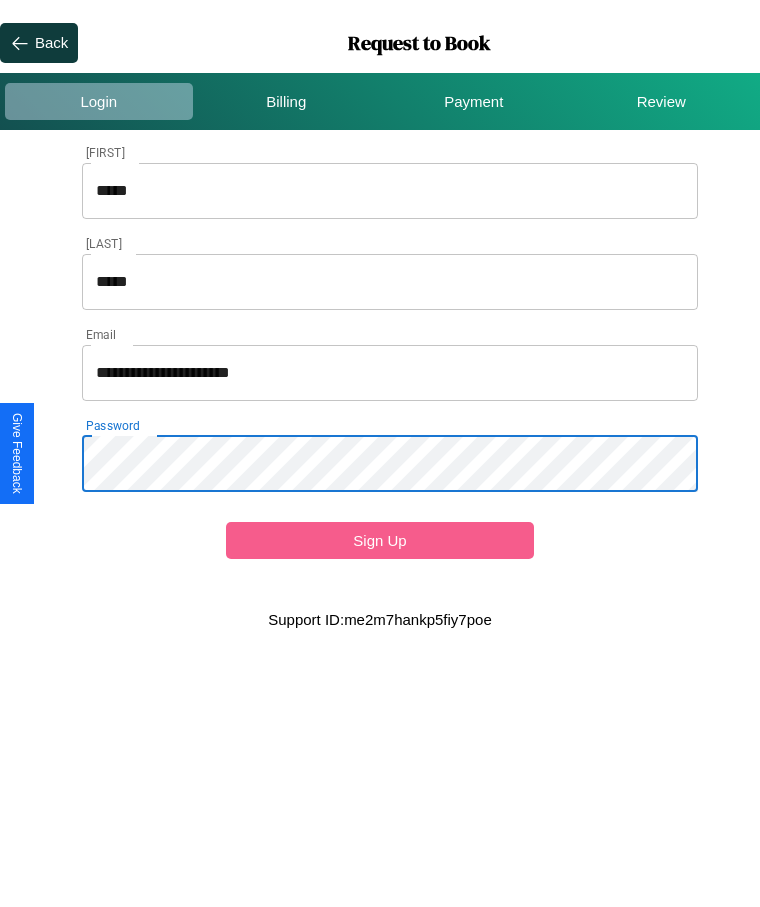 click on "Sign Up" at bounding box center (380, 540) 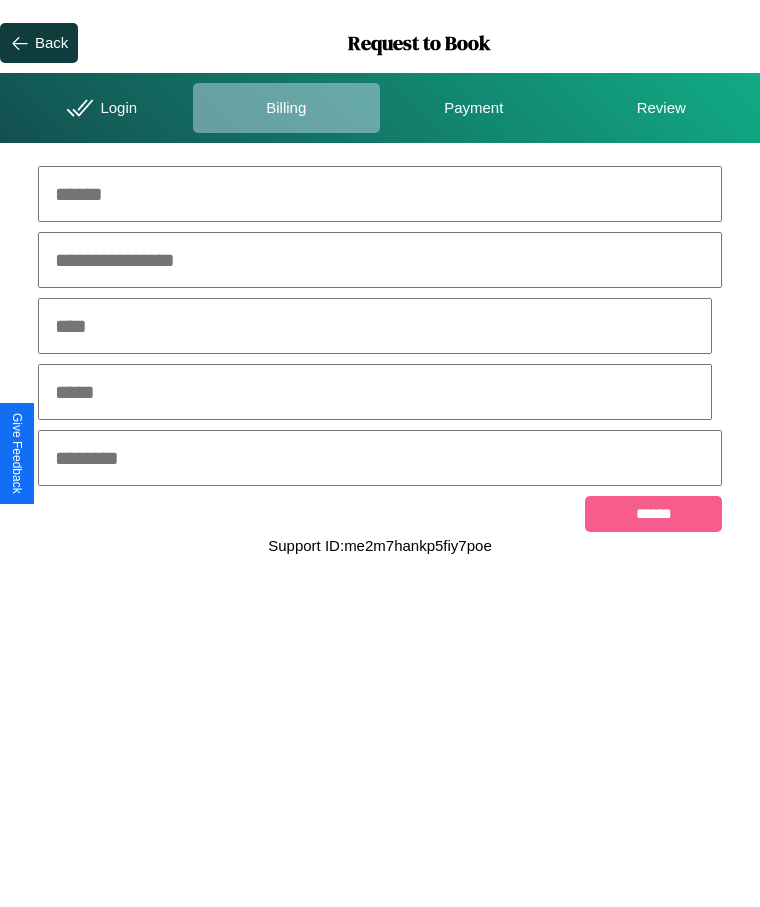 click at bounding box center [380, 194] 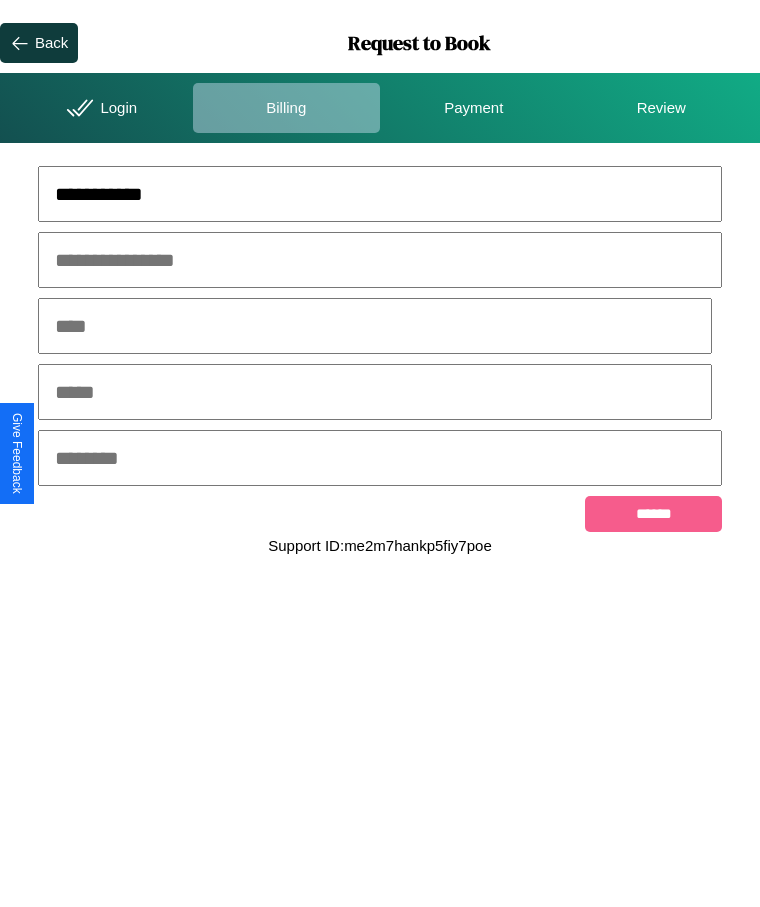 type on "**********" 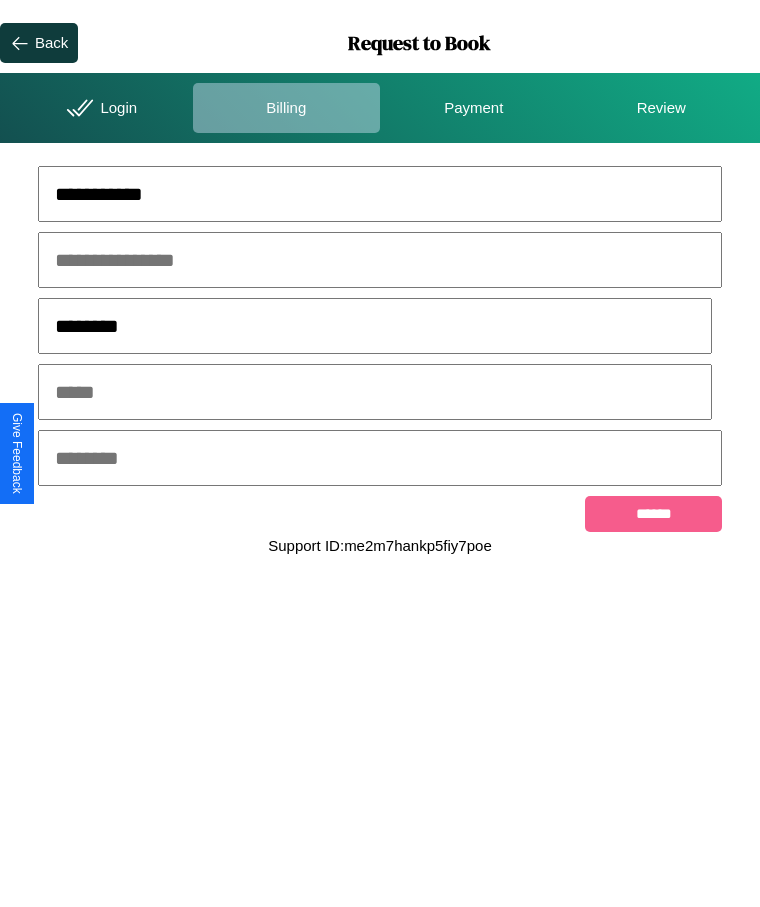 type on "********" 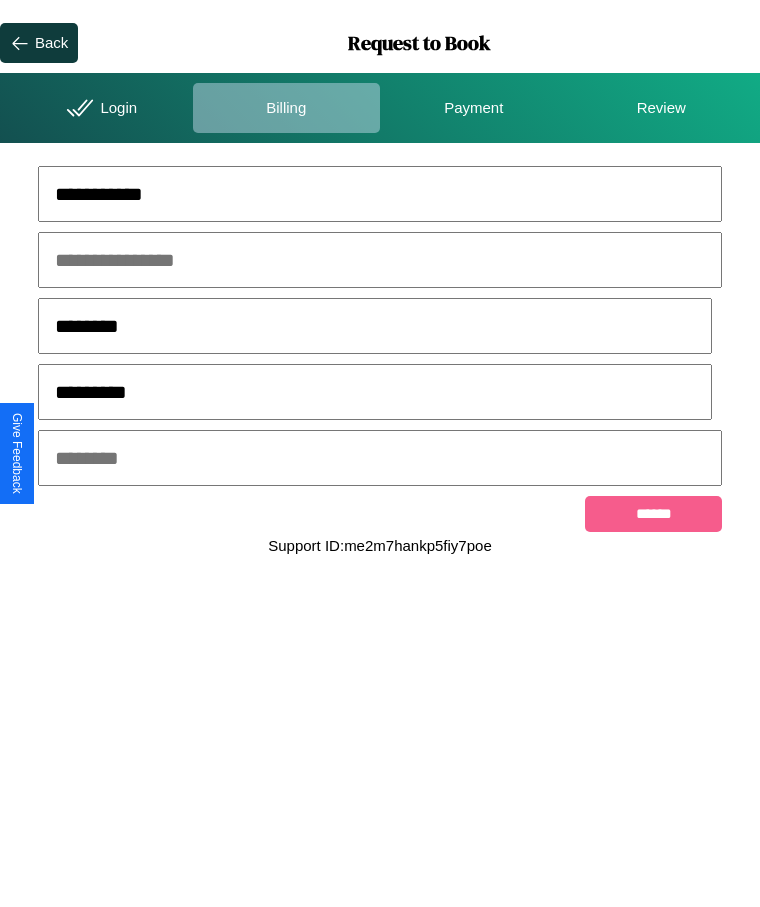 type on "*********" 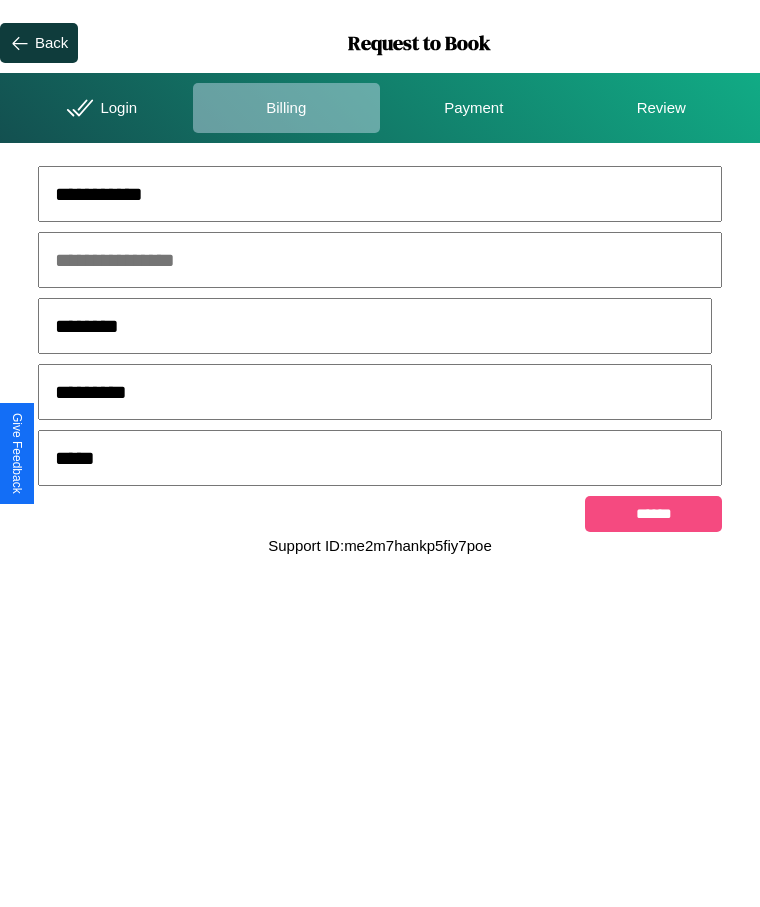type on "*****" 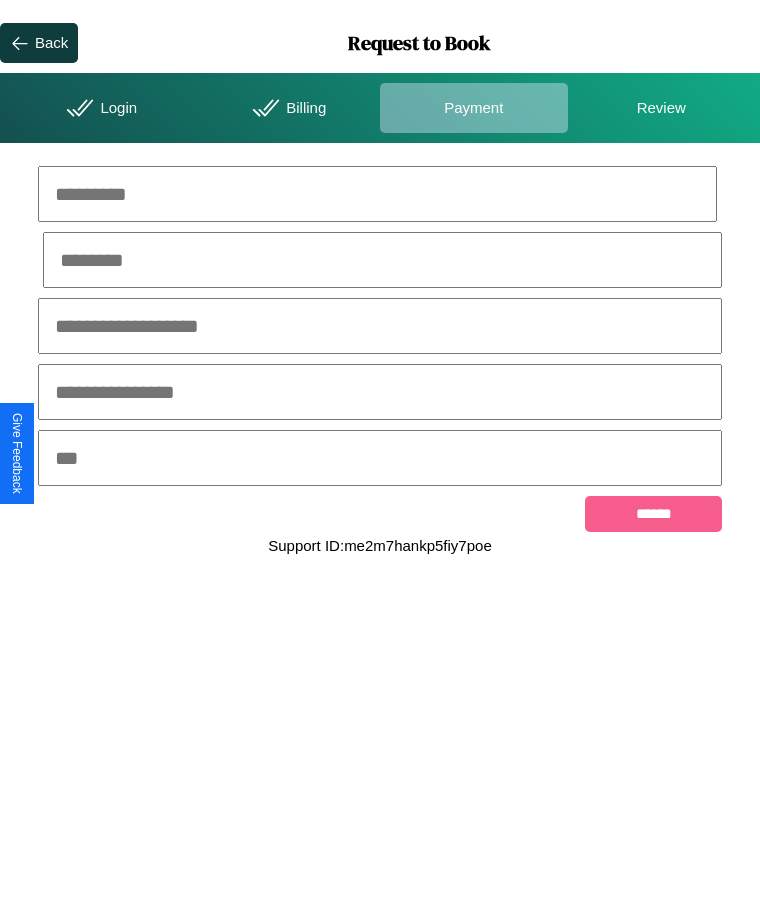 click at bounding box center (377, 194) 